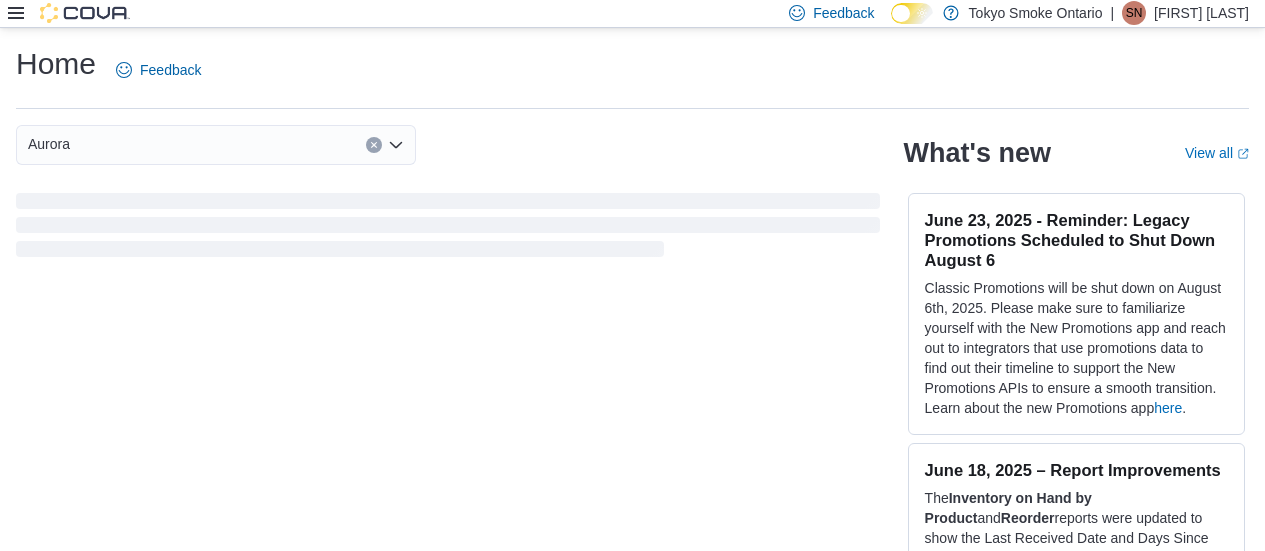 scroll, scrollTop: 0, scrollLeft: 0, axis: both 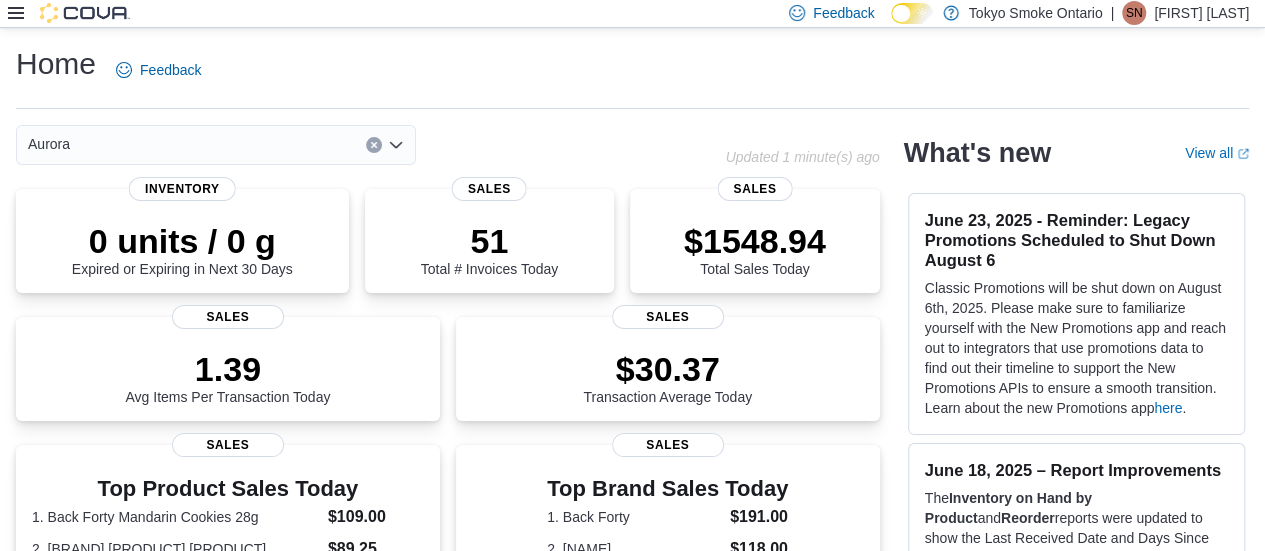 click 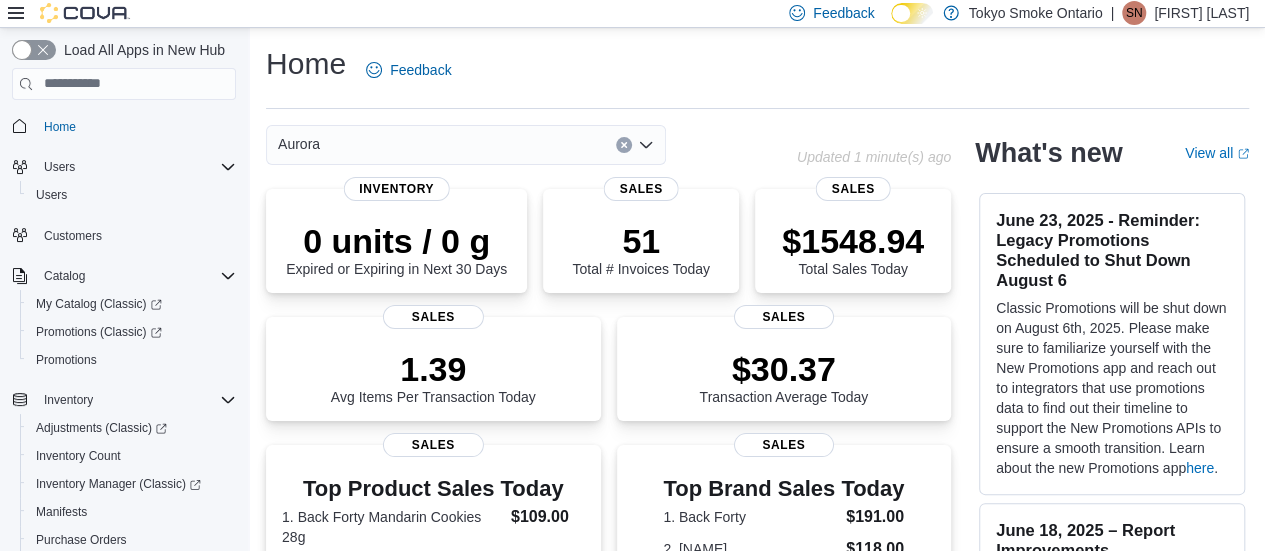 scroll, scrollTop: 328, scrollLeft: 0, axis: vertical 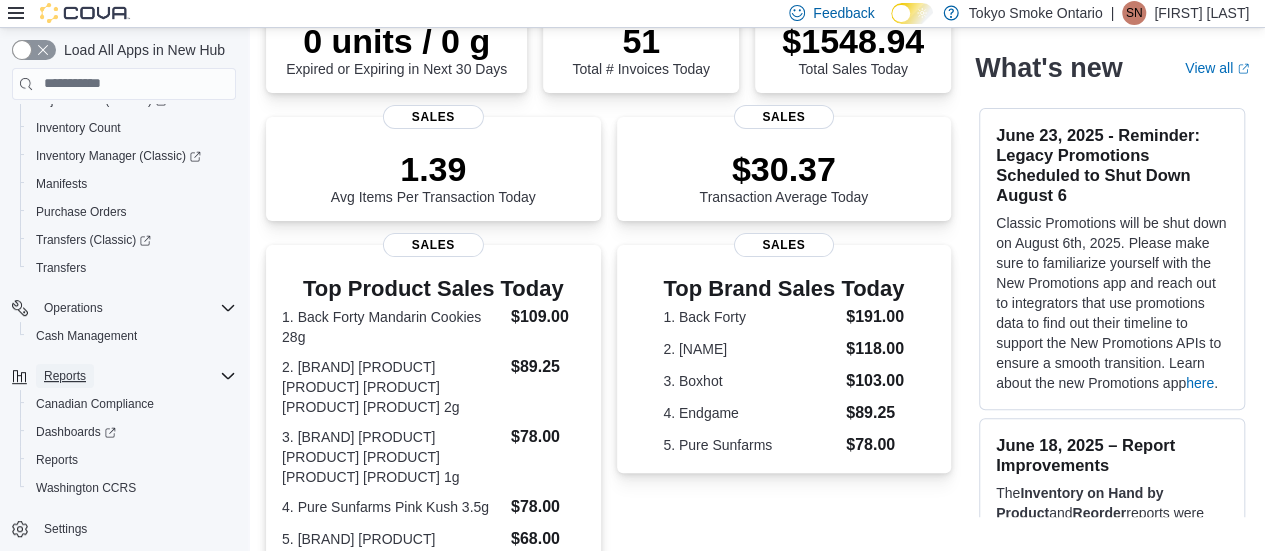 click on "Reports" at bounding box center (65, 376) 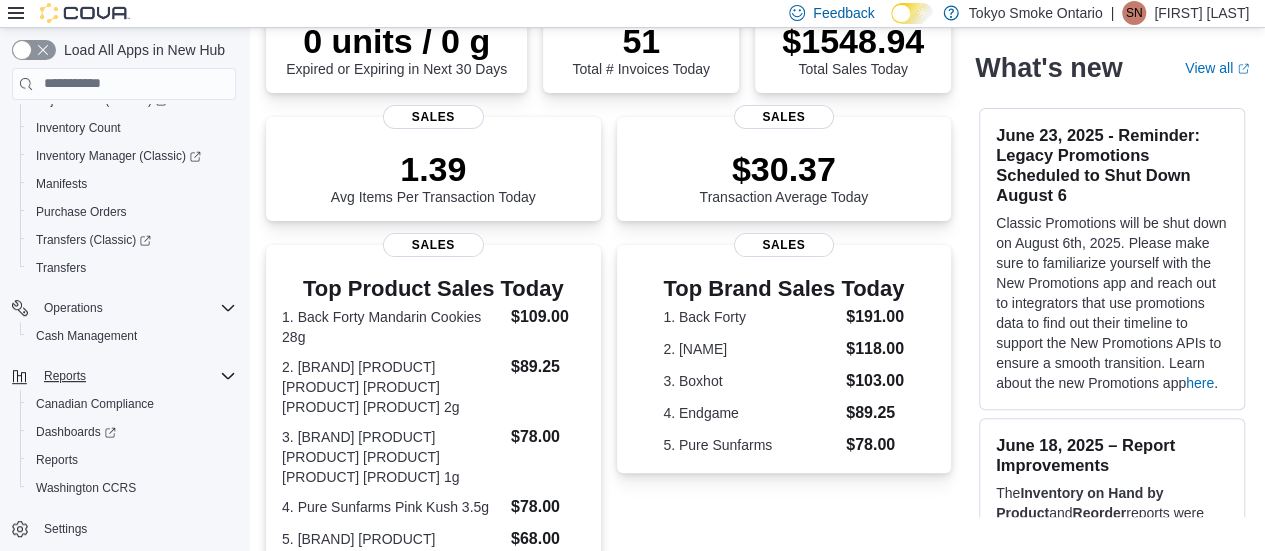 scroll, scrollTop: 216, scrollLeft: 0, axis: vertical 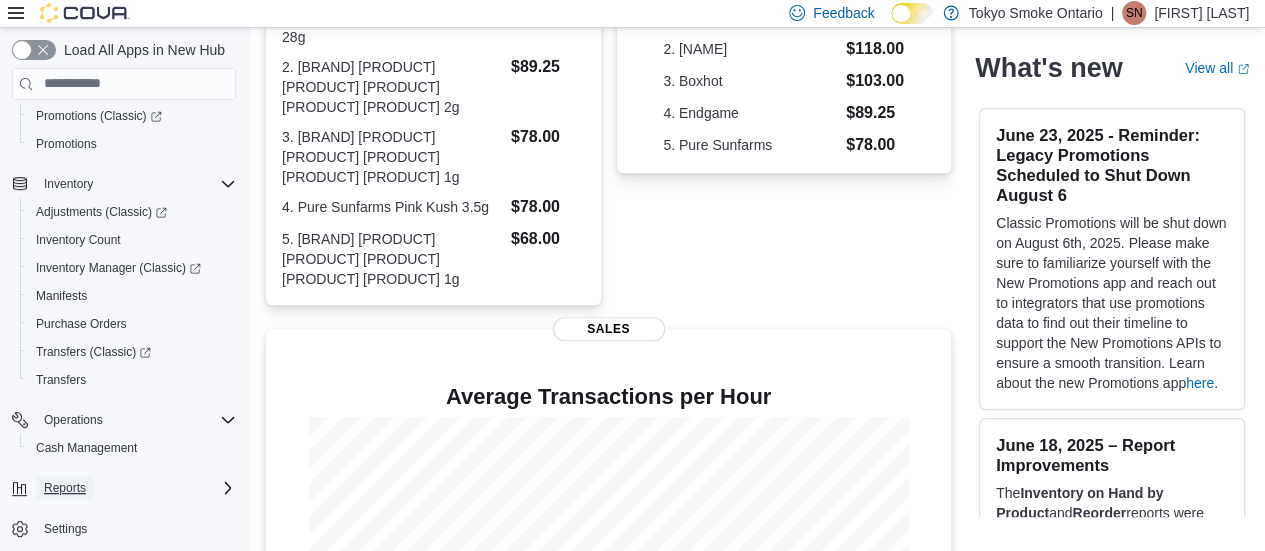 click on "Reports" at bounding box center [65, 488] 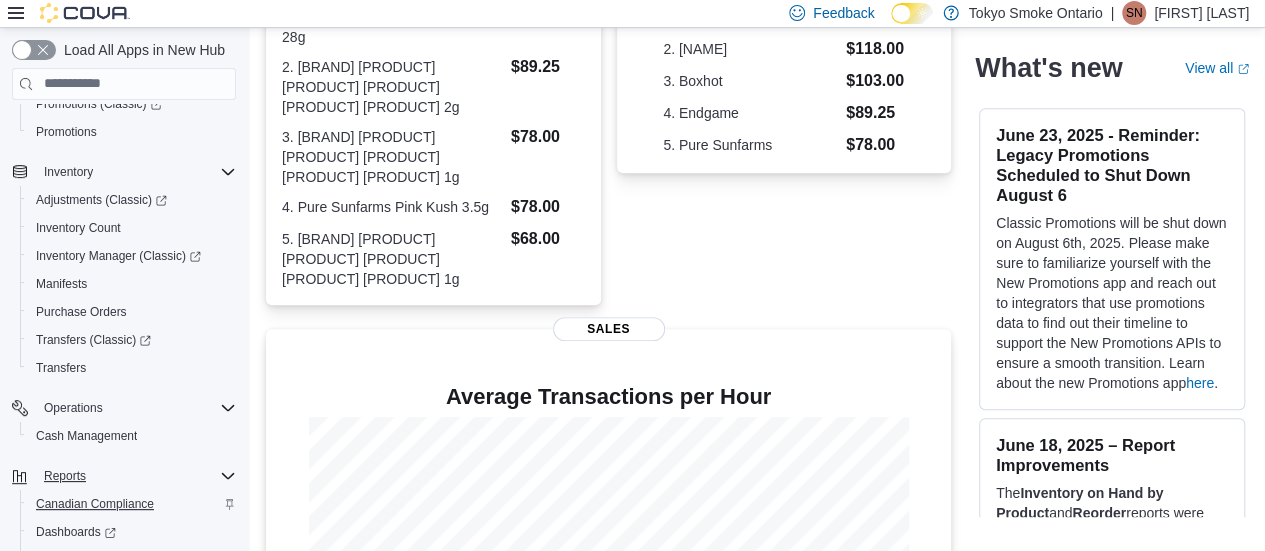 scroll, scrollTop: 328, scrollLeft: 0, axis: vertical 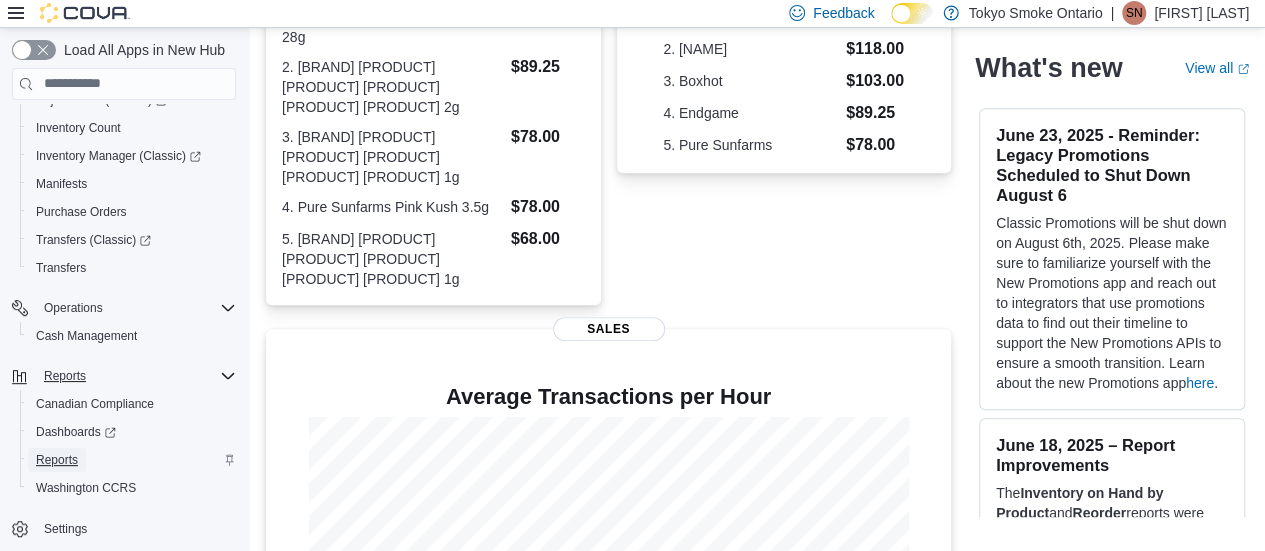 click on "Reports" at bounding box center (57, 460) 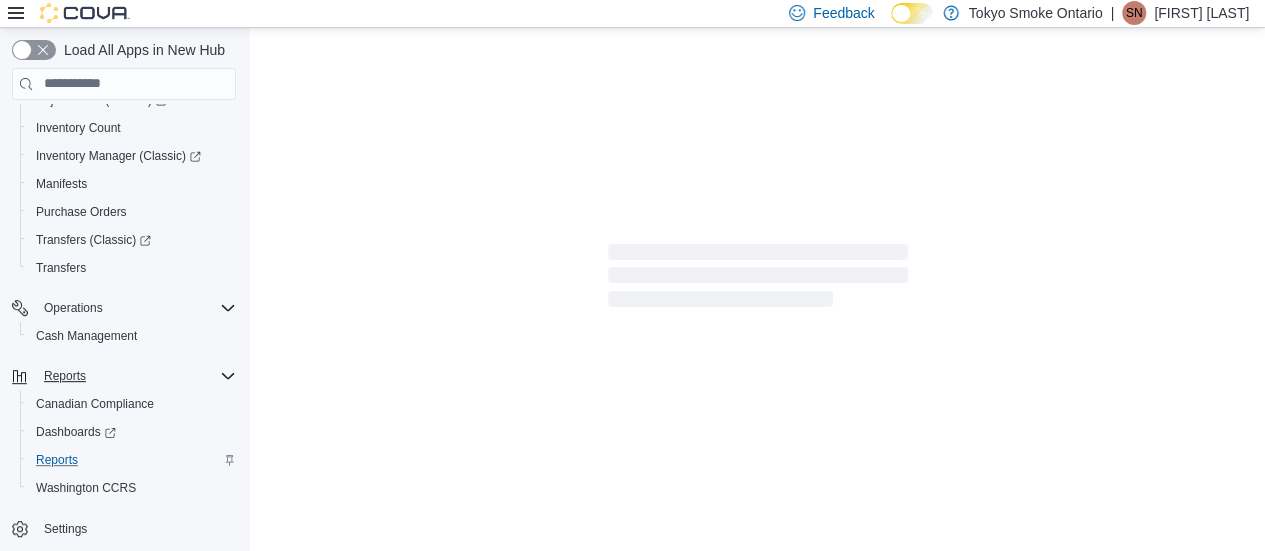 scroll, scrollTop: 0, scrollLeft: 0, axis: both 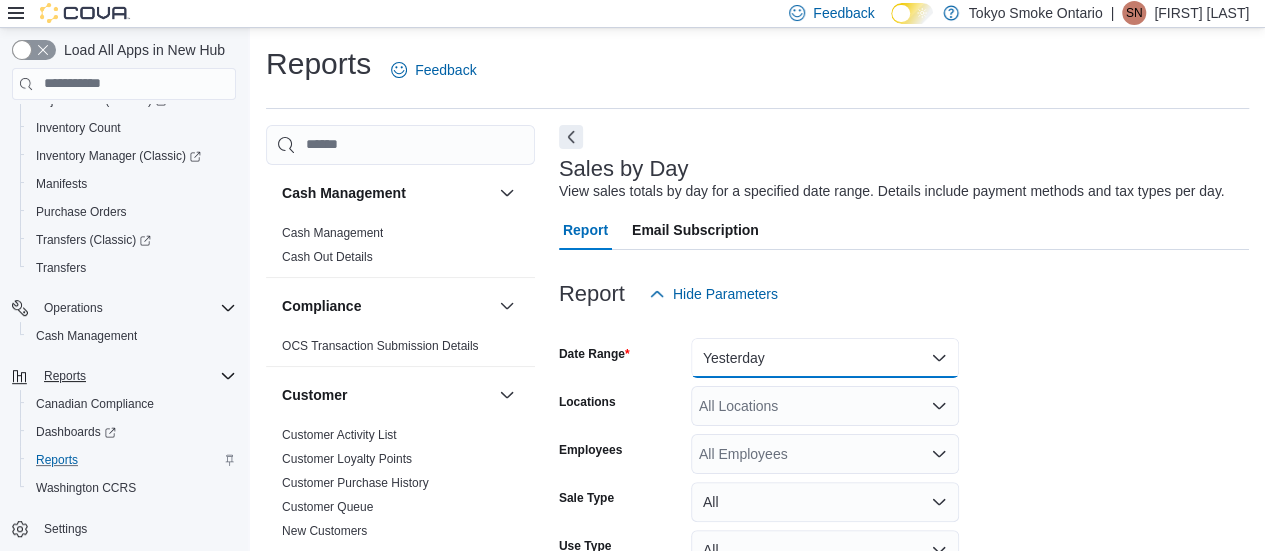 click on "Yesterday" at bounding box center [825, 358] 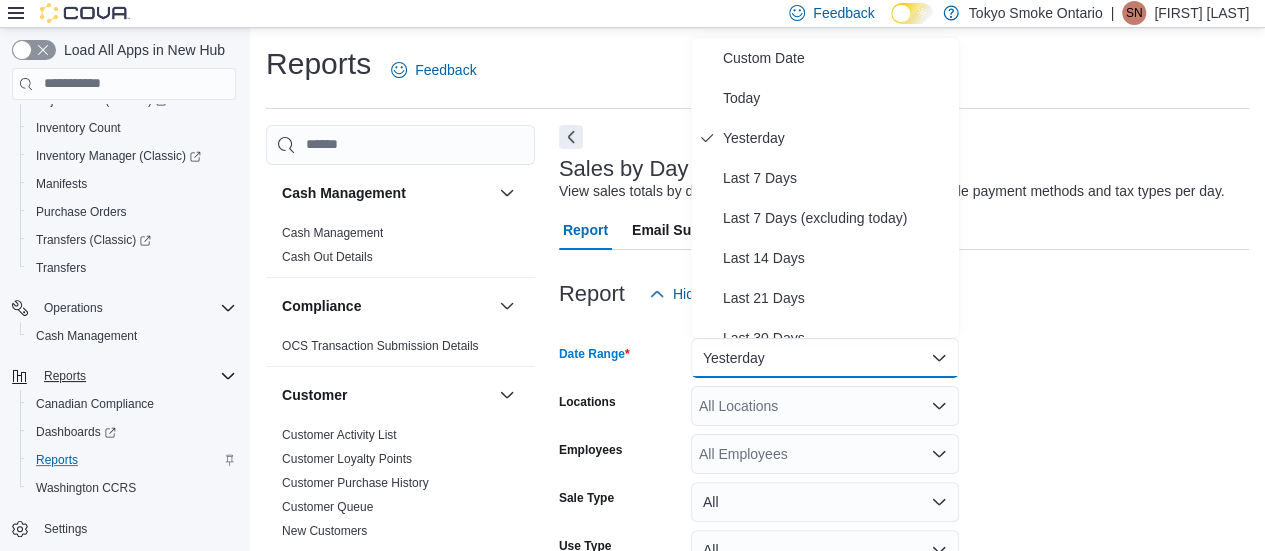 click on "All Locations" at bounding box center (825, 406) 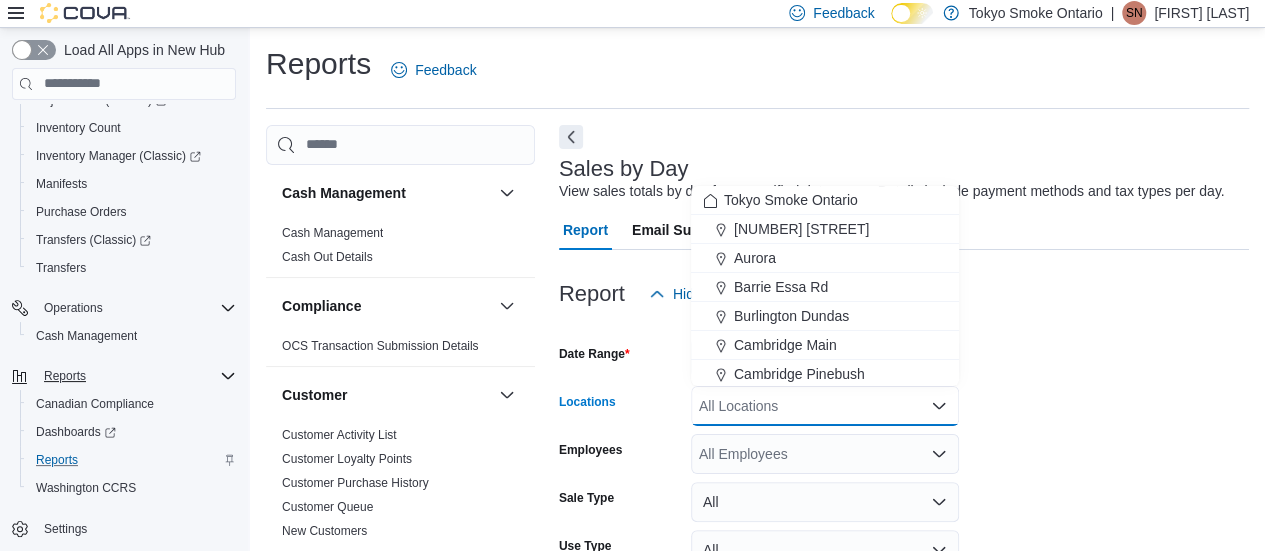 click on "All Locations Combo box. Selected. Combo box input. All Locations. Type some text or, to display a list of choices, press Down Arrow. To exit the list of choices, press Escape." at bounding box center (825, 406) 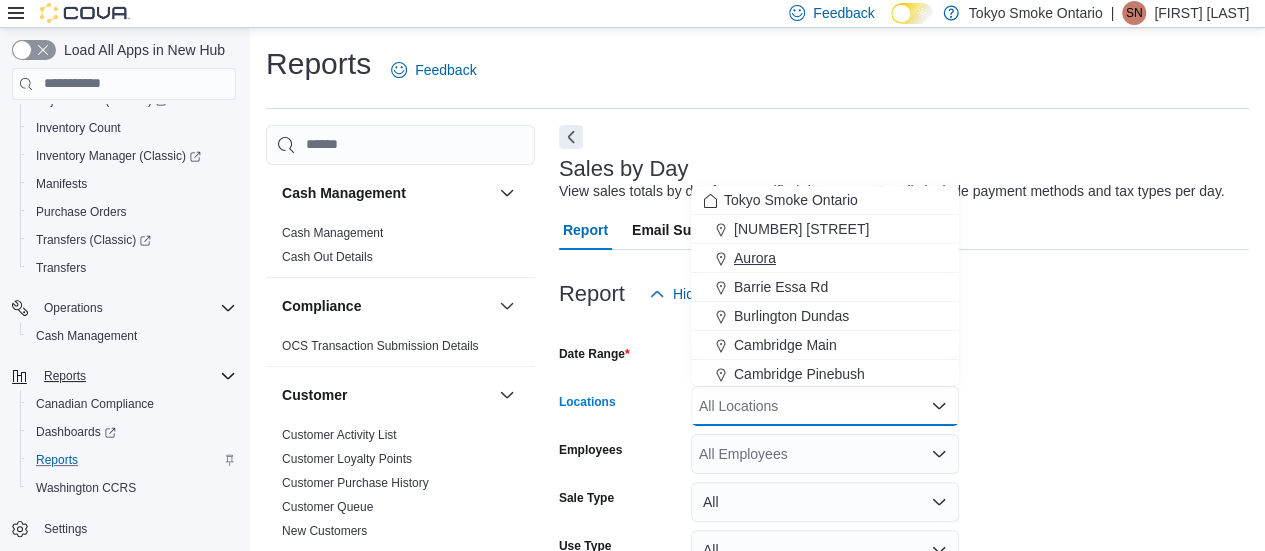 click on "Aurora" at bounding box center [825, 258] 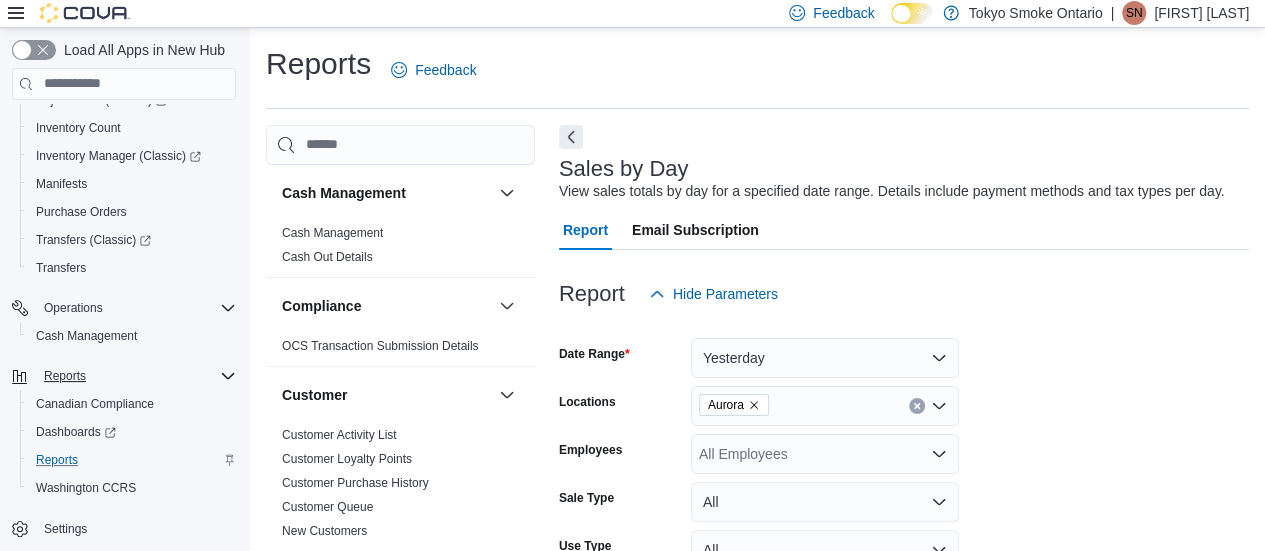 click on "Date Range Yesterday Locations Aurora Employees All Employees Sale Type All Use Type All Is Delivery All Export  Run Report" at bounding box center (904, 494) 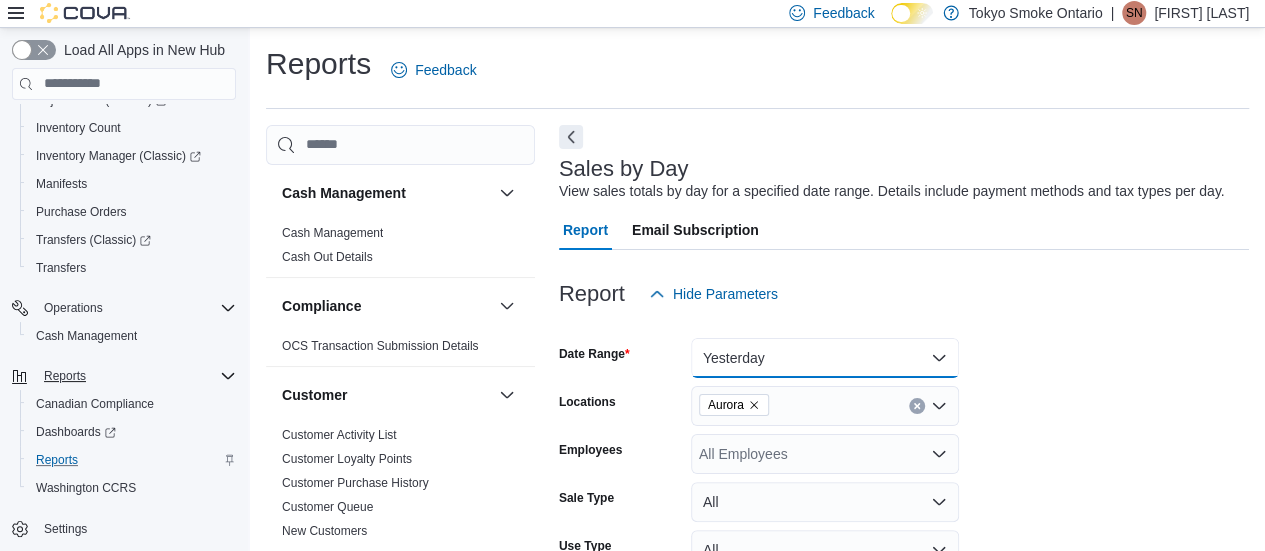 click on "Yesterday" at bounding box center [825, 358] 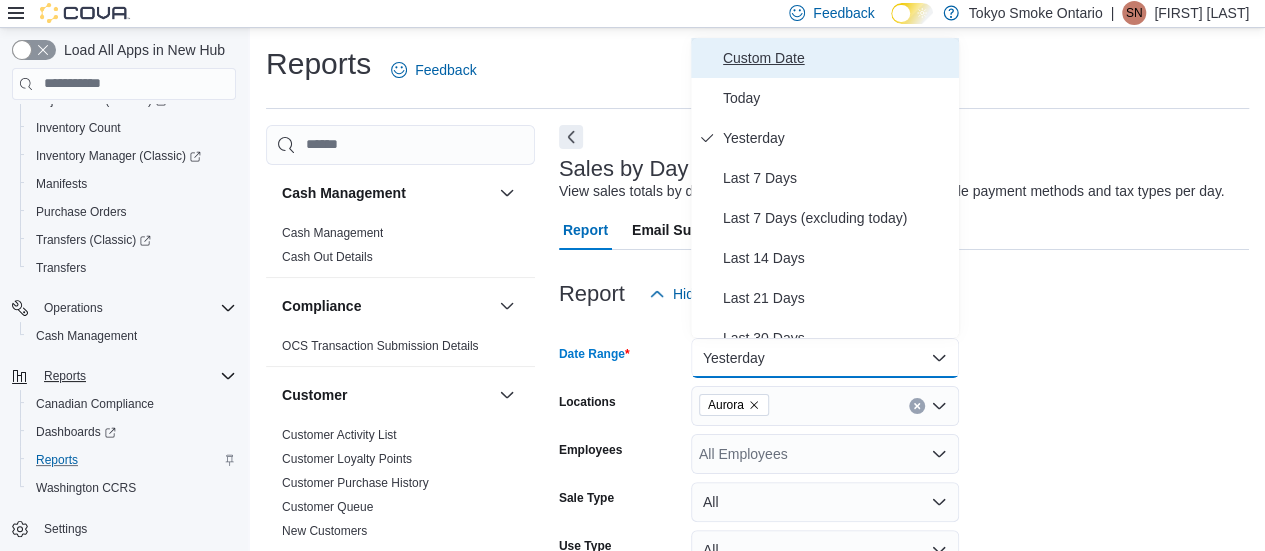 click on "Custom Date" at bounding box center [837, 58] 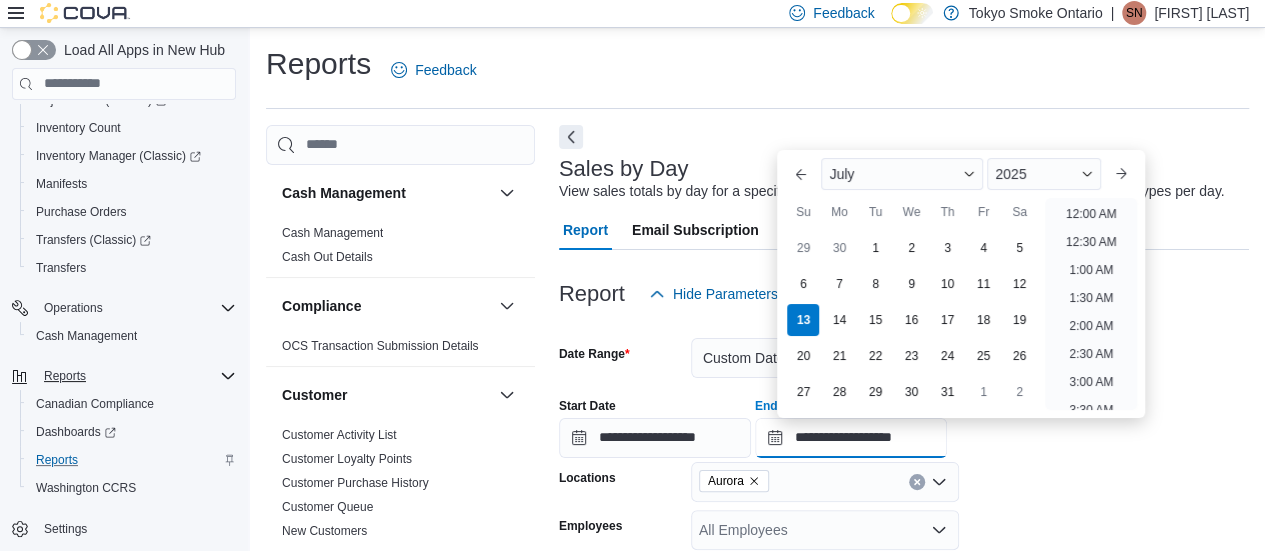 click on "**********" at bounding box center [851, 438] 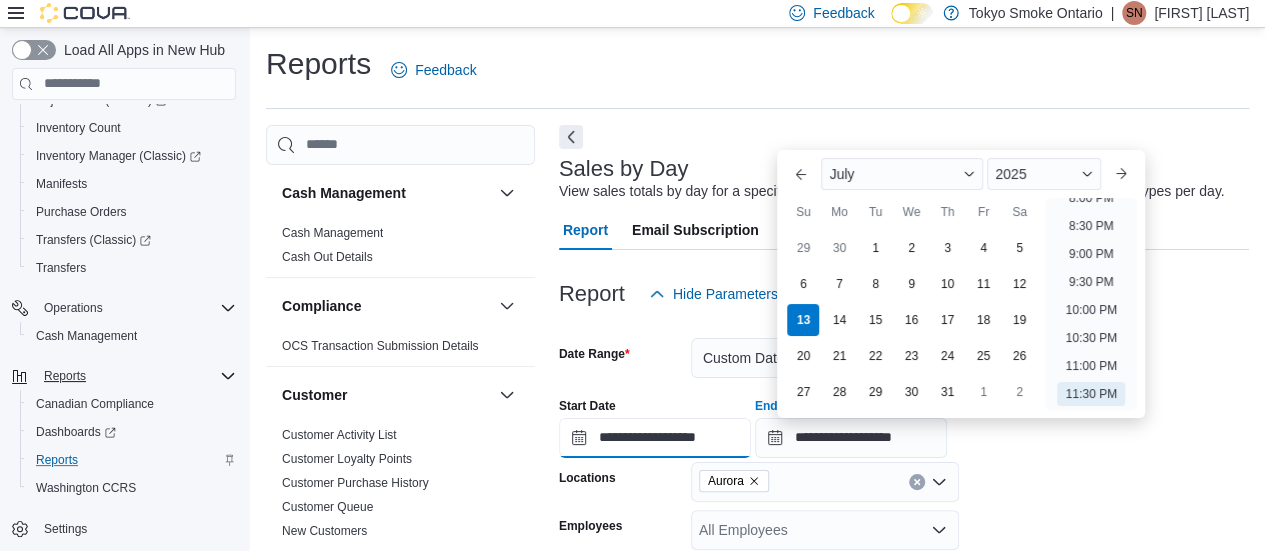 click on "**********" at bounding box center (655, 438) 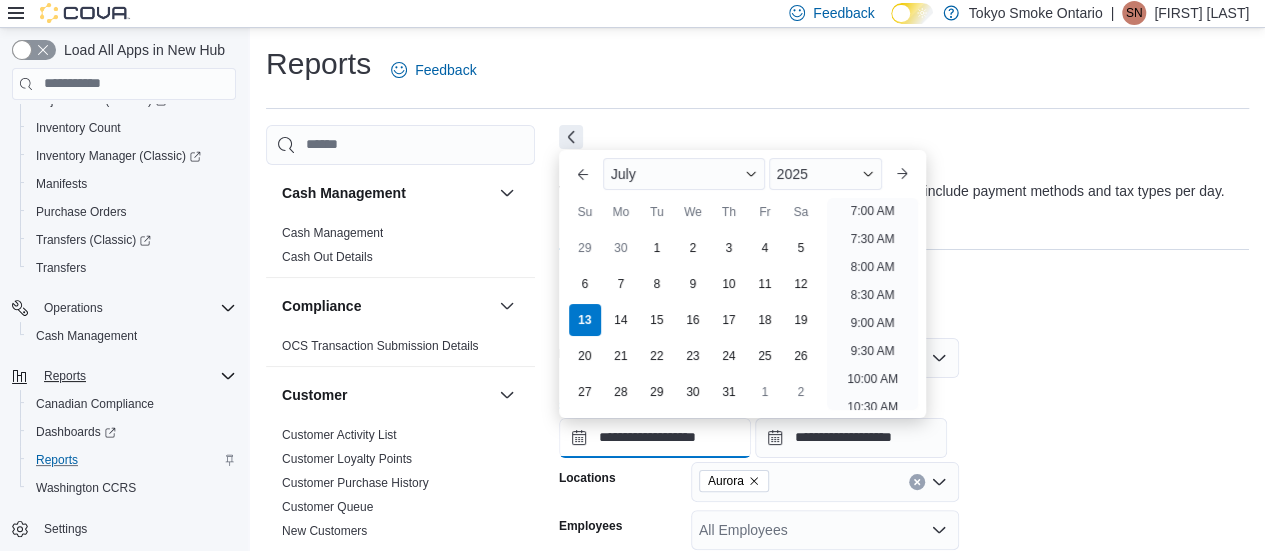 scroll, scrollTop: 500, scrollLeft: 0, axis: vertical 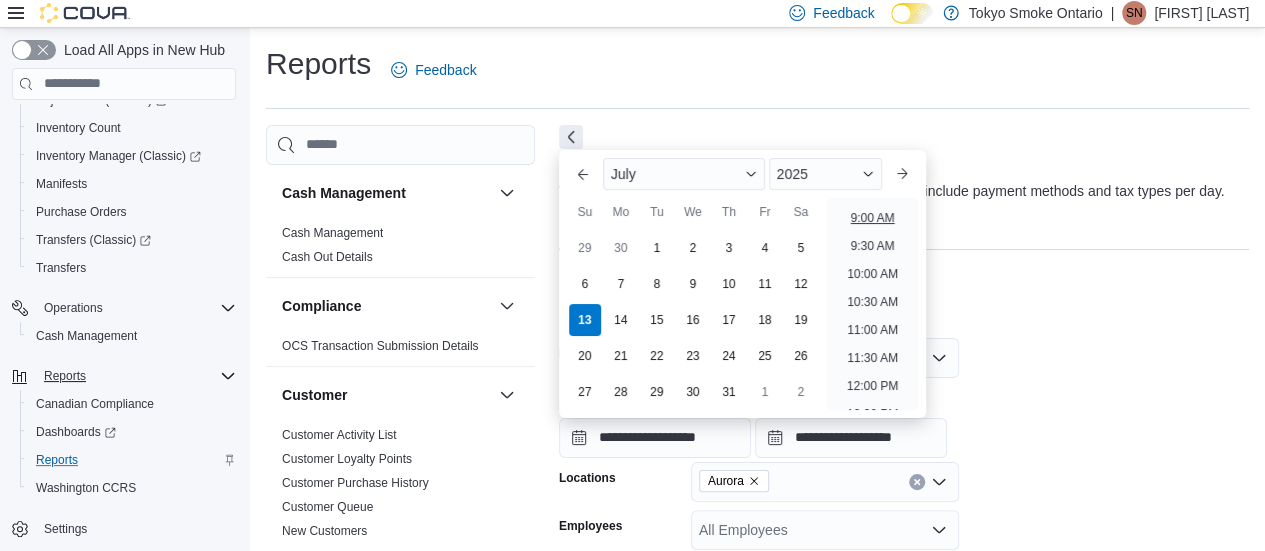 click on "9:00 AM" at bounding box center (872, 218) 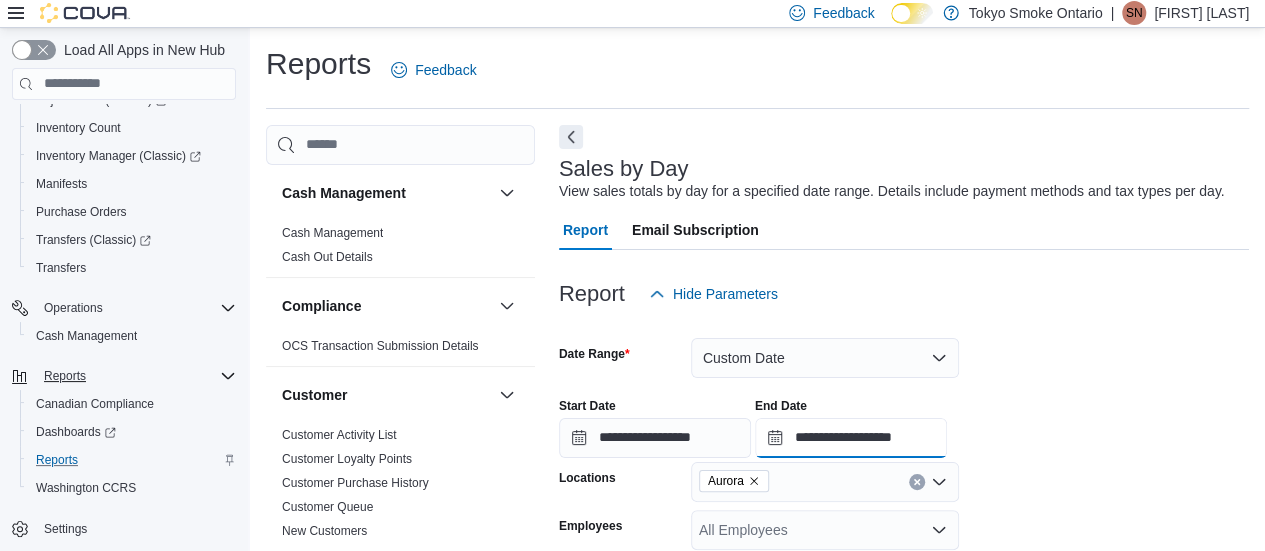 click on "**********" at bounding box center (851, 438) 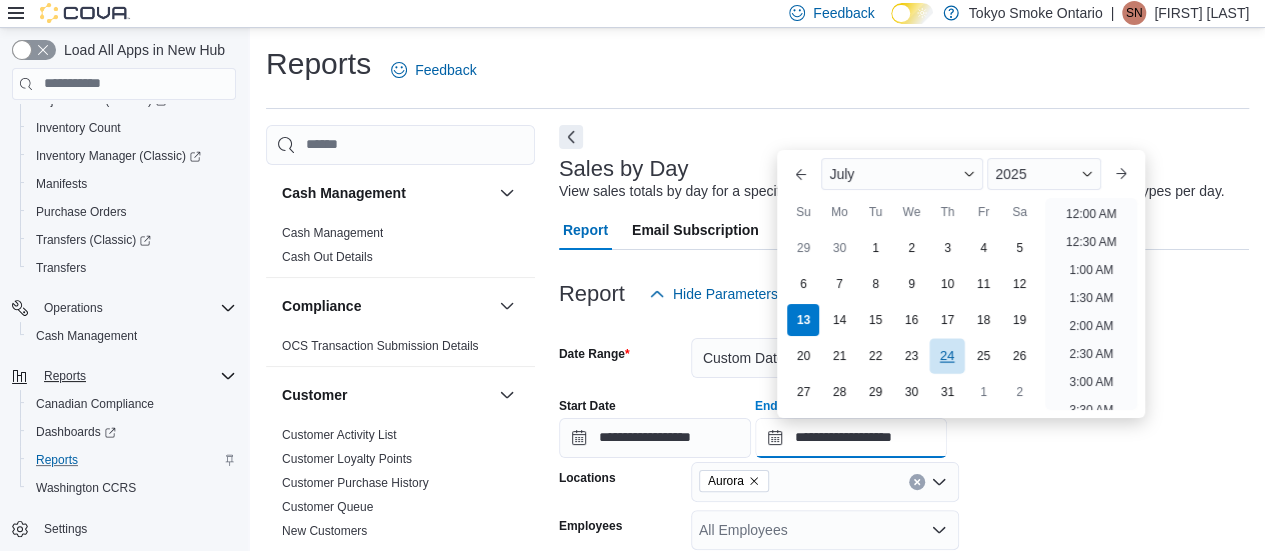 scroll, scrollTop: 1136, scrollLeft: 0, axis: vertical 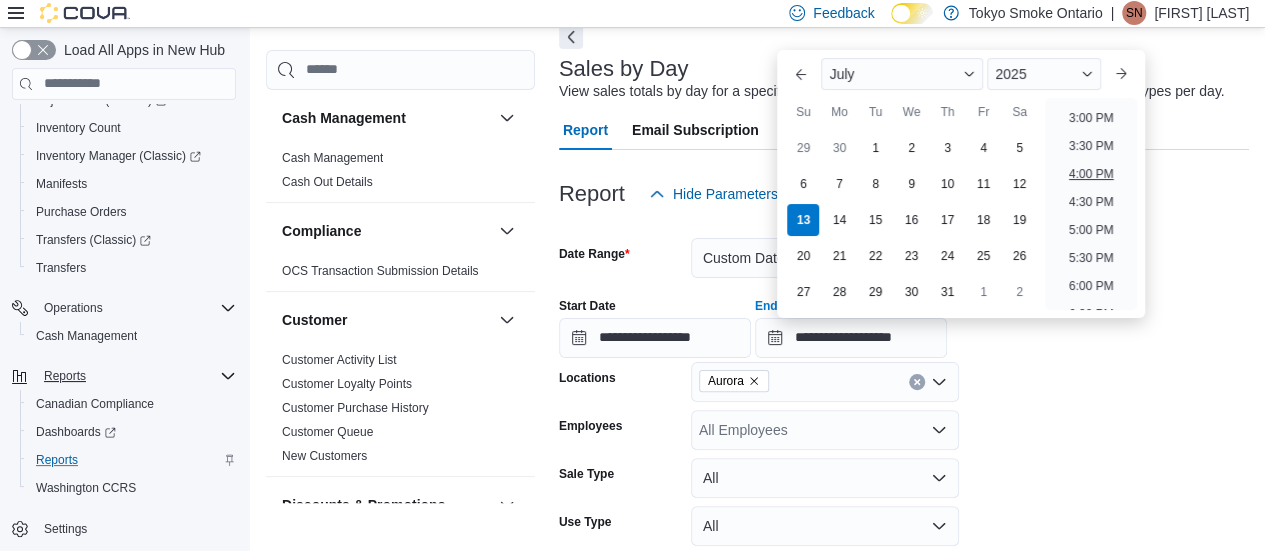 click on "4:00 PM" at bounding box center (1091, 174) 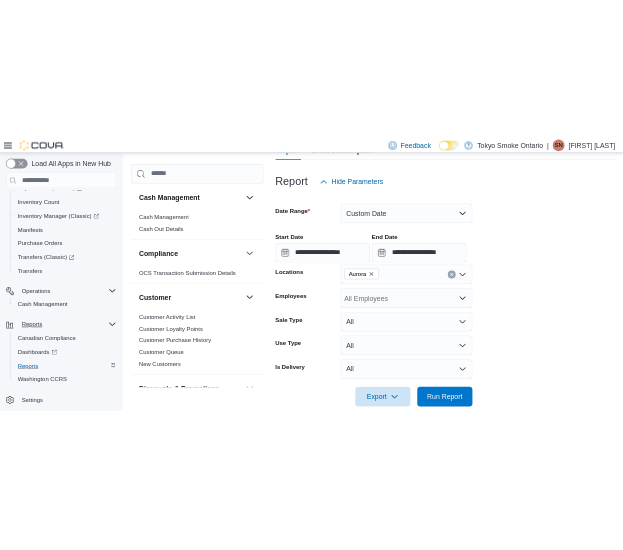 scroll, scrollTop: 238, scrollLeft: 0, axis: vertical 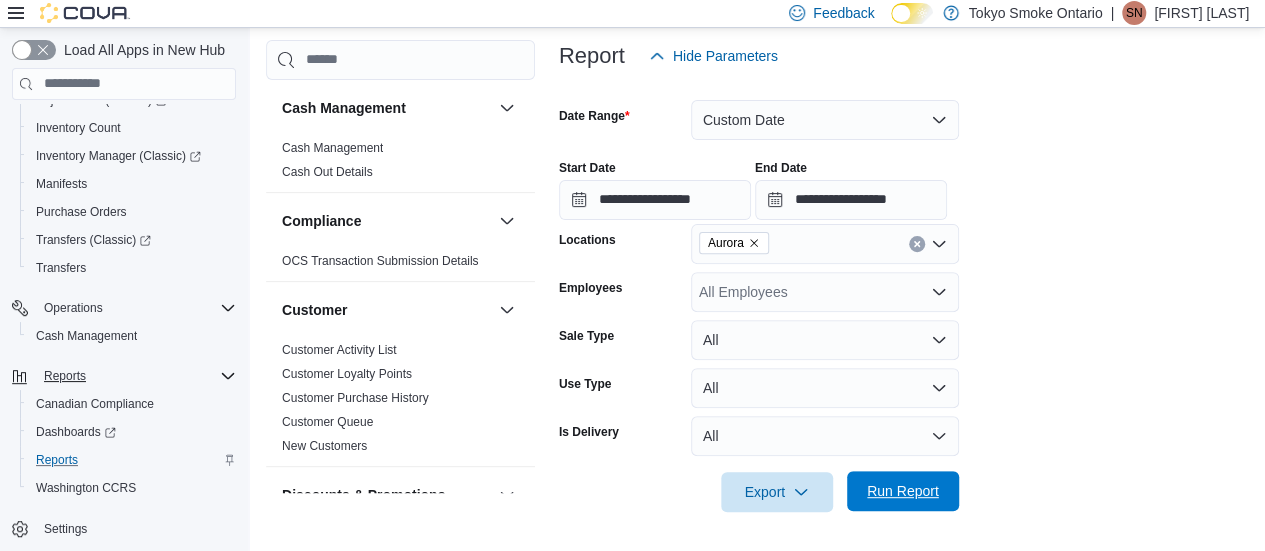click on "Run Report" at bounding box center [903, 491] 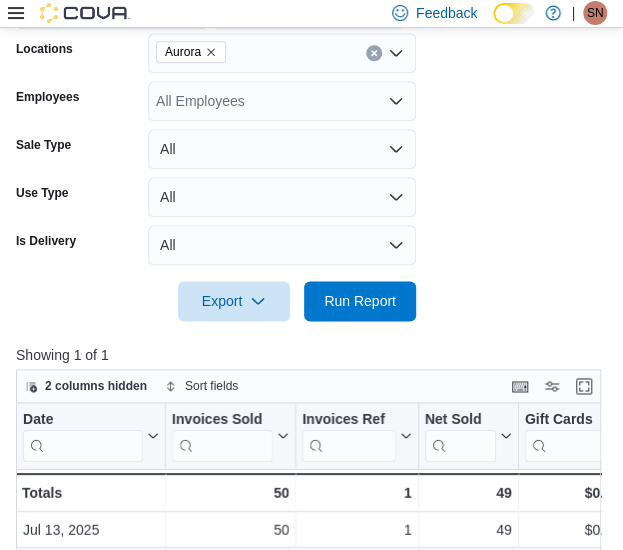 scroll, scrollTop: 638, scrollLeft: 0, axis: vertical 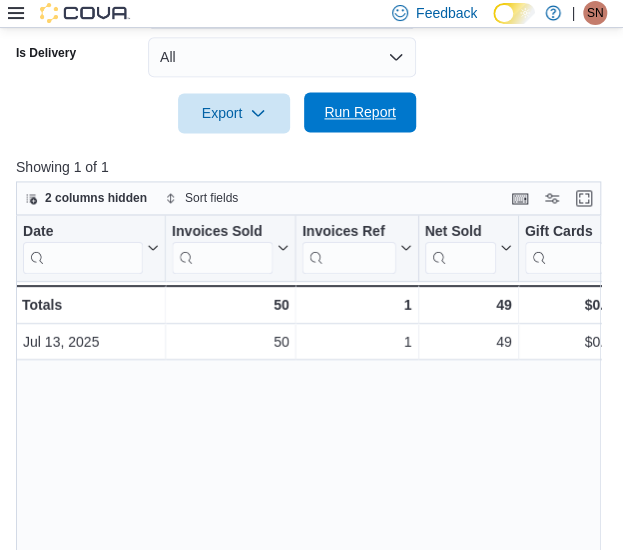 click on "Run Report" at bounding box center [360, 112] 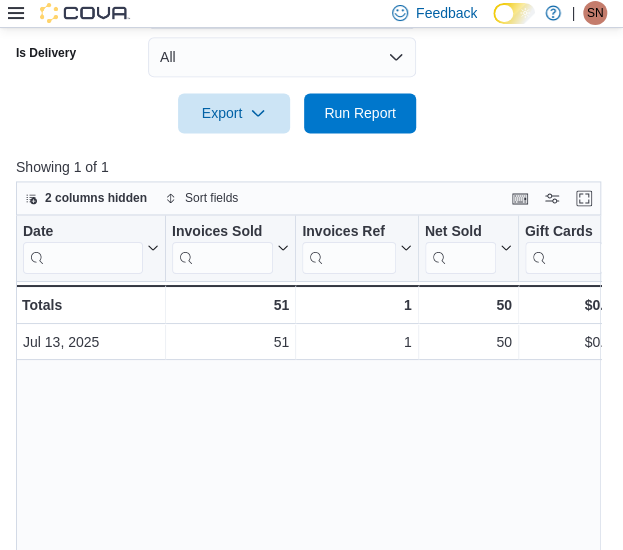 click on "Date Click to view column header actions Invoices Sold Click to view column header actions Invoices Ref Click to view column header actions Net Sold Click to view column header actions Gift Cards Click to view column header actions Gross Sales Click to view column header actions Subtotal Click to view column header actions Total Tax Click to view column header actions Total Invoiced Click to view column header actions Total Cost Click to view column header actions Gross Profit Click to view column header actions Gross Margin Click to view column header actions Total Discount Click to view column header actions Items Per Transaction Click to view column header actions Qty Per Transaction Click to view column header actions Transaction Average Click to view column header actions Cash Click to view column header actions Debit Click to view column header actions MasterCard Click to view column header actions Online Payment Click to view column header actions Visa Click to view column header actions HST Tips -  51" at bounding box center [316, 418] 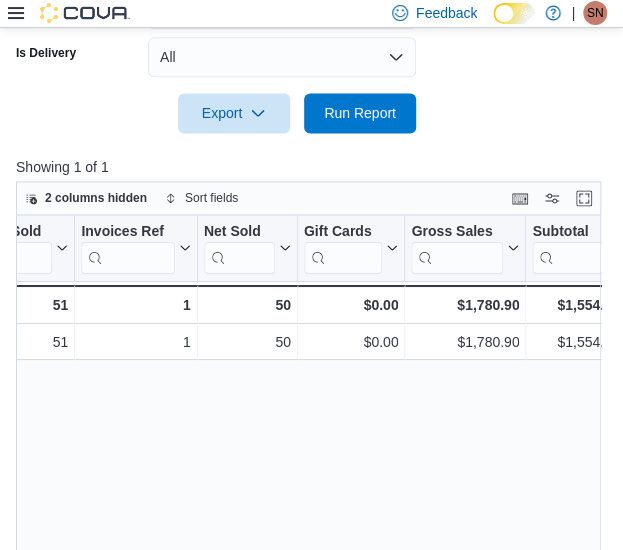 scroll, scrollTop: 0, scrollLeft: 222, axis: horizontal 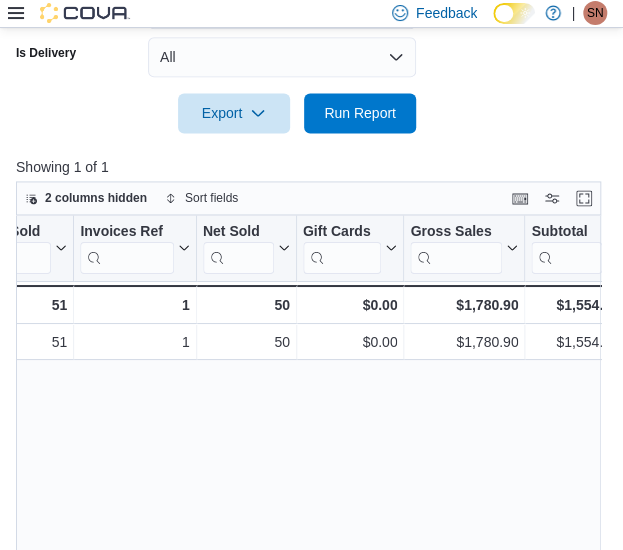 click on "Date Click to view column header actions Invoices Sold Click to view column header actions Invoices Ref Click to view column header actions Net Sold Click to view column header actions Gift Cards Click to view column header actions Gross Sales Click to view column header actions Subtotal Click to view column header actions Total Tax Click to view column header actions Total Invoiced Click to view column header actions Total Cost Click to view column header actions Gross Profit Click to view column header actions Gross Margin Click to view column header actions Total Discount Click to view column header actions Items Per Transaction Click to view column header actions Qty Per Transaction Click to view column header actions Transaction Average Click to view column header actions Cash Click to view column header actions Debit Click to view column header actions MasterCard Click to view column header actions Online Payment Click to view column header actions Visa Click to view column header actions HST Tips -  51" at bounding box center (316, 418) 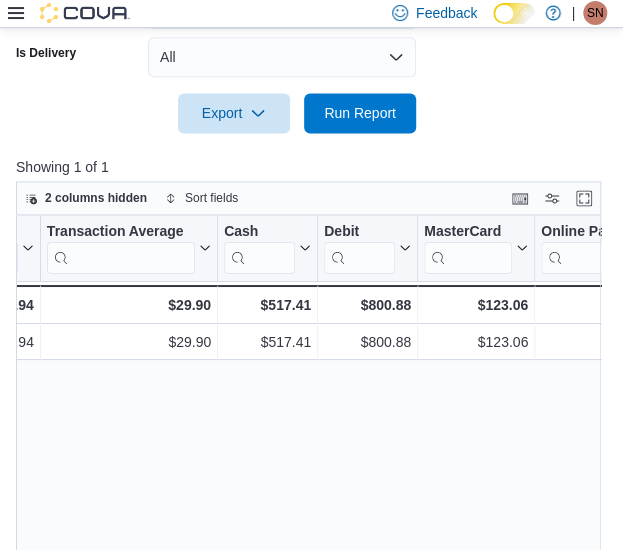 scroll, scrollTop: 0, scrollLeft: 1893, axis: horizontal 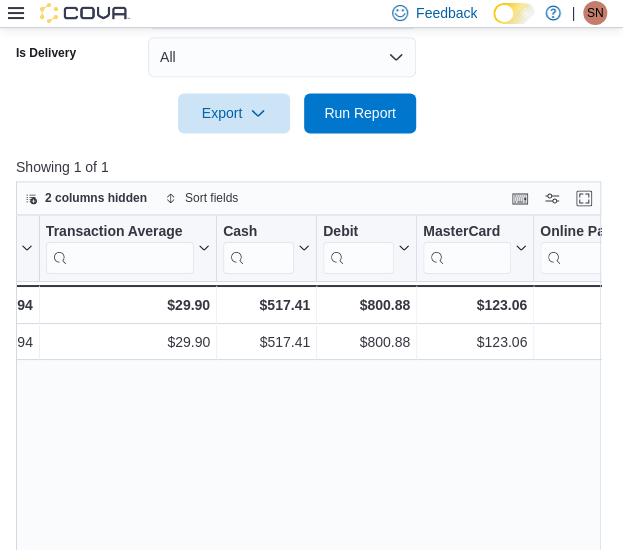 click on "Date Click to view column header actions Invoices Sold Click to view column header actions Invoices Ref Click to view column header actions Net Sold Click to view column header actions Gift Cards Click to view column header actions Gross Sales Click to view column header actions Subtotal Click to view column header actions Total Tax Click to view column header actions Total Invoiced Click to view column header actions Total Cost Click to view column header actions Gross Profit Click to view column header actions Gross Margin Click to view column header actions Total Discount Click to view column header actions Items Per Transaction Click to view column header actions Qty Per Transaction Click to view column header actions Transaction Average Click to view column header actions Cash Click to view column header actions Debit Click to view column header actions MasterCard Click to view column header actions Online Payment Click to view column header actions Visa Click to view column header actions HST Tips 1.38" at bounding box center [316, 418] 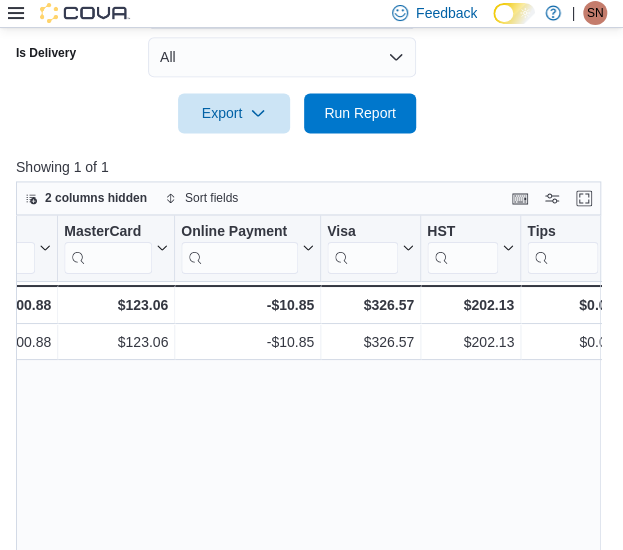 scroll, scrollTop: 0, scrollLeft: 2256, axis: horizontal 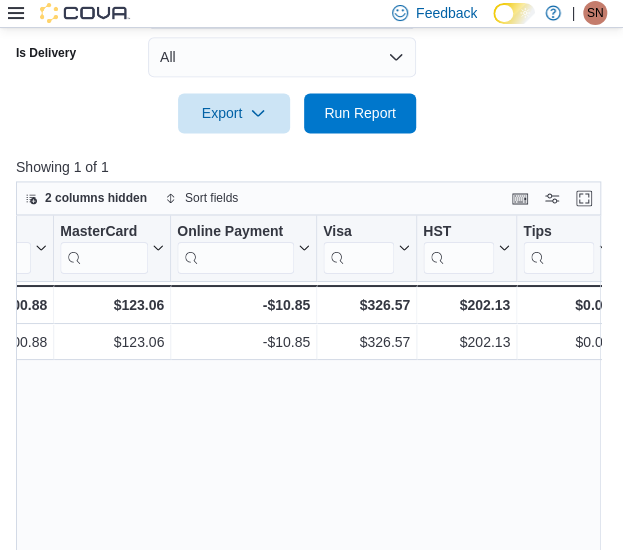 click on "Date Click to view column header actions Invoices Sold Click to view column header actions Invoices Ref Click to view column header actions Net Sold Click to view column header actions Gift Cards Click to view column header actions Gross Sales Click to view column header actions Subtotal Click to view column header actions Total Tax Click to view column header actions Total Invoiced Click to view column header actions Total Cost Click to view column header actions Gross Profit Click to view column header actions Gross Margin Click to view column header actions Total Discount Click to view column header actions Items Per Transaction Click to view column header actions Qty Per Transaction Click to view column header actions Transaction Average Click to view column header actions Cash Click to view column header actions Debit Click to view column header actions MasterCard Click to view column header actions Online Payment Click to view column header actions Visa Click to view column header actions HST Tips -  -" at bounding box center [316, 418] 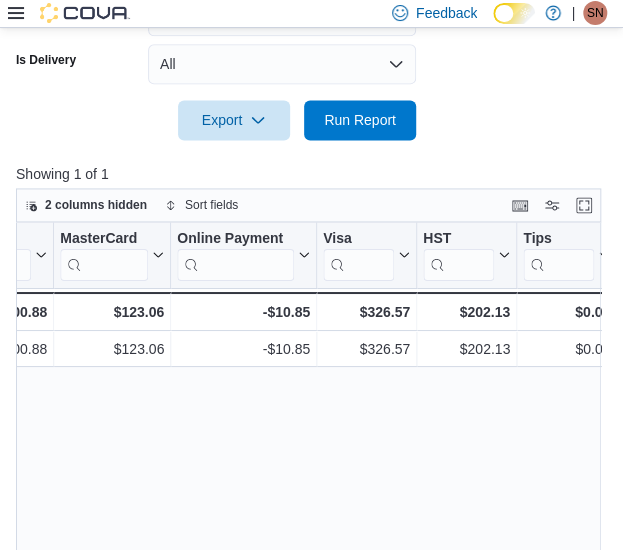 click on "Date Click to view column header actions Invoices Sold Click to view column header actions Invoices Ref Click to view column header actions Net Sold Click to view column header actions Gift Cards Click to view column header actions Gross Sales Click to view column header actions Subtotal Click to view column header actions Total Tax Click to view column header actions Total Invoiced Click to view column header actions Total Cost Click to view column header actions Gross Profit Click to view column header actions Gross Margin Click to view column header actions Total Discount Click to view column header actions Items Per Transaction Click to view column header actions Qty Per Transaction Click to view column header actions Transaction Average Click to view column header actions Cash Click to view column header actions Debit Click to view column header actions MasterCard Click to view column header actions Online Payment Click to view column header actions Visa Click to view column header actions HST Tips -  -" at bounding box center [316, 425] 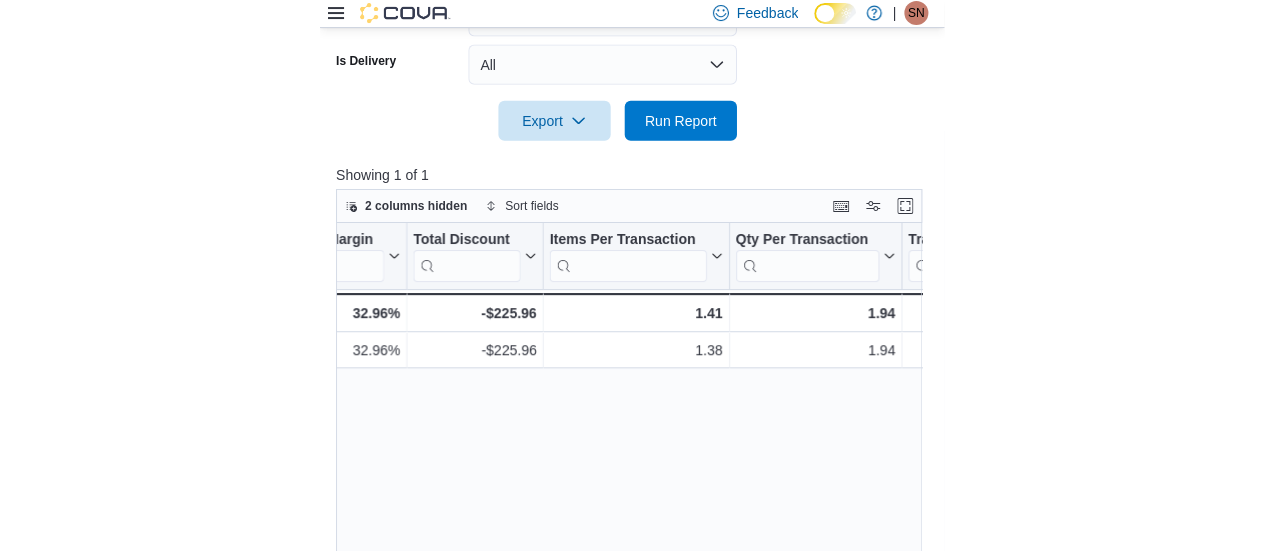 scroll, scrollTop: 0, scrollLeft: 1350, axis: horizontal 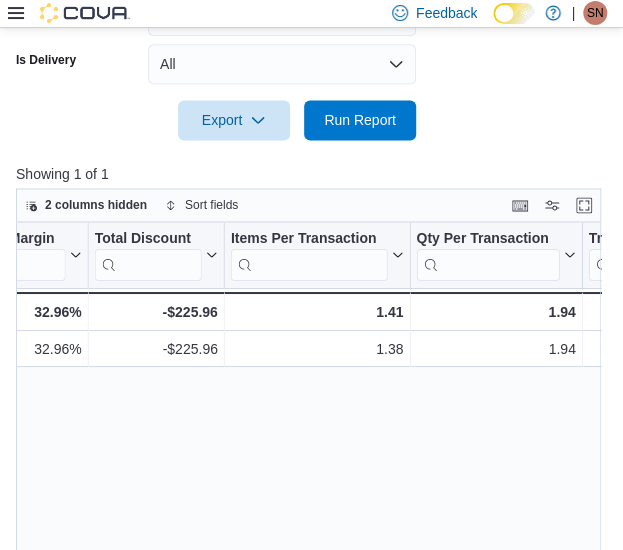 click on "Date Click to view column header actions Invoices Sold Click to view column header actions Invoices Ref Click to view column header actions Net Sold Click to view column header actions Gift Cards Click to view column header actions Gross Sales Click to view column header actions Subtotal Click to view column header actions Total Tax Click to view column header actions Total Invoiced Click to view column header actions Total Cost Click to view column header actions Gross Profit Click to view column header actions Gross Margin Click to view column header actions Total Discount Click to view column header actions Items Per Transaction Click to view column header actions Qty Per Transaction Click to view column header actions Transaction Average Click to view column header actions Cash Click to view column header actions Debit Click to view column header actions MasterCard Click to view column header actions Online Payment Click to view column header actions Visa Click to view column header actions HST Tips -  -" at bounding box center [316, 425] 